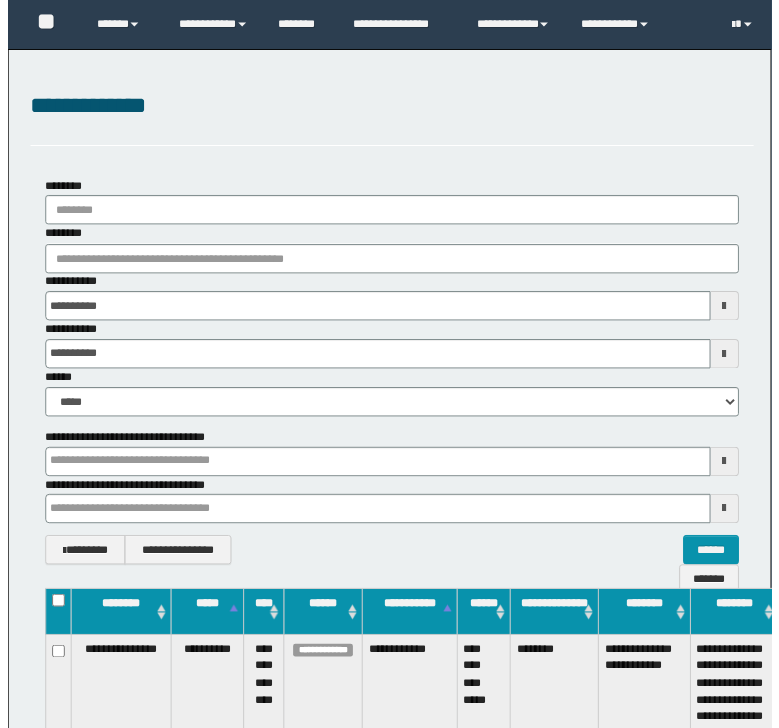 scroll, scrollTop: 0, scrollLeft: 0, axis: both 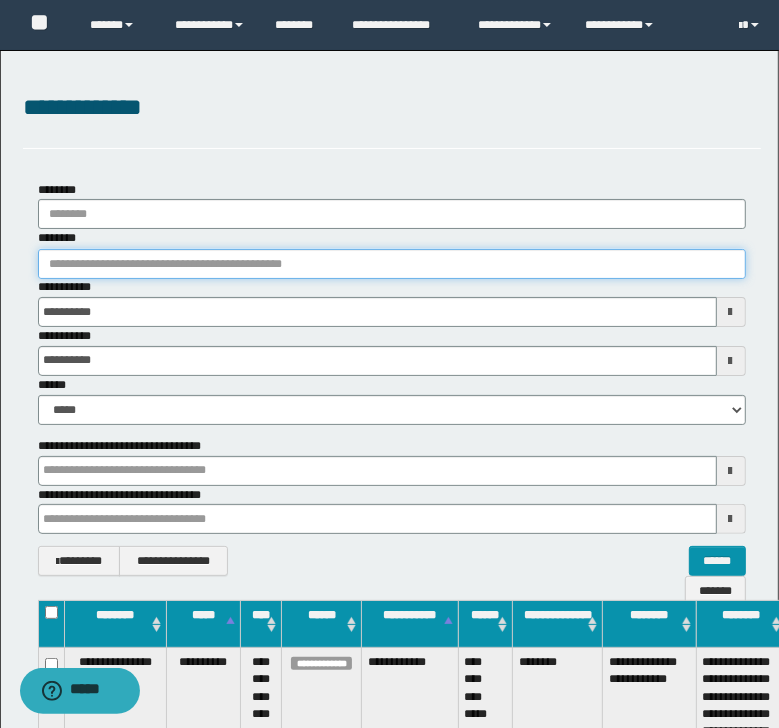 click on "********" at bounding box center [392, 264] 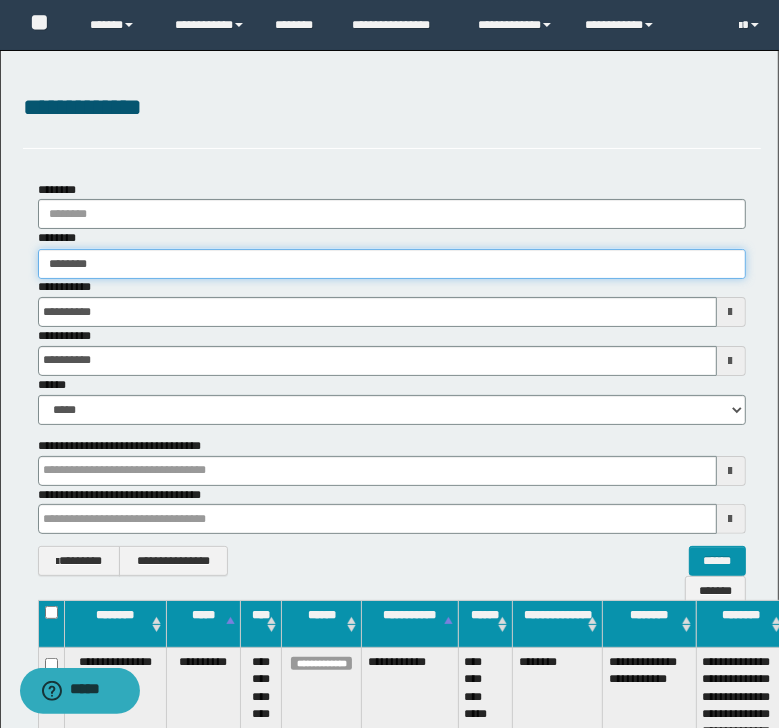 type on "********" 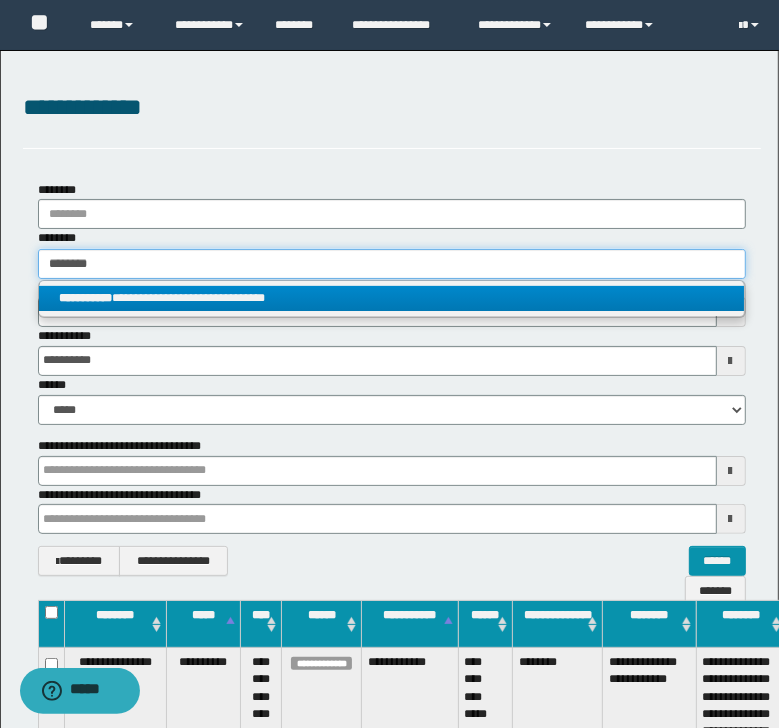 type on "********" 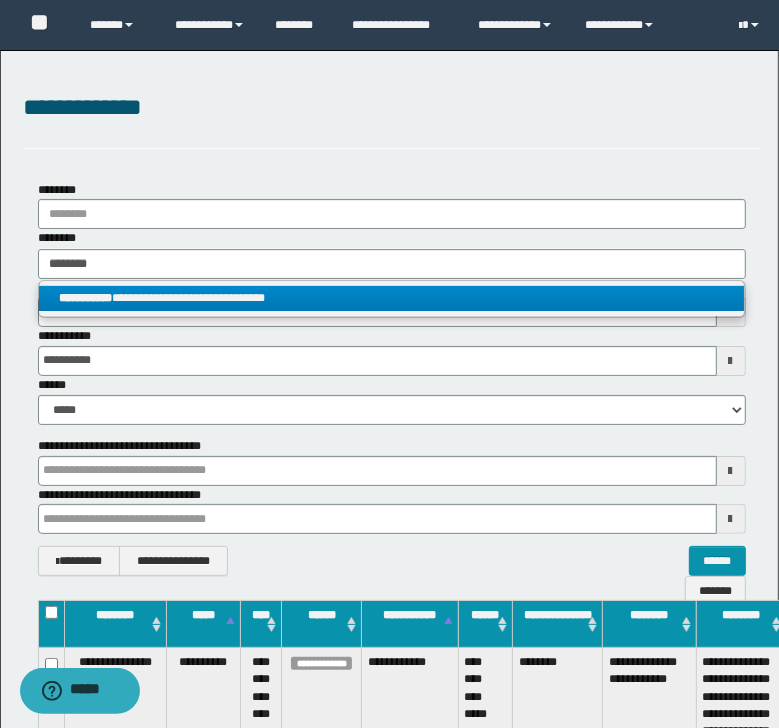 click on "**********" at bounding box center [392, 298] 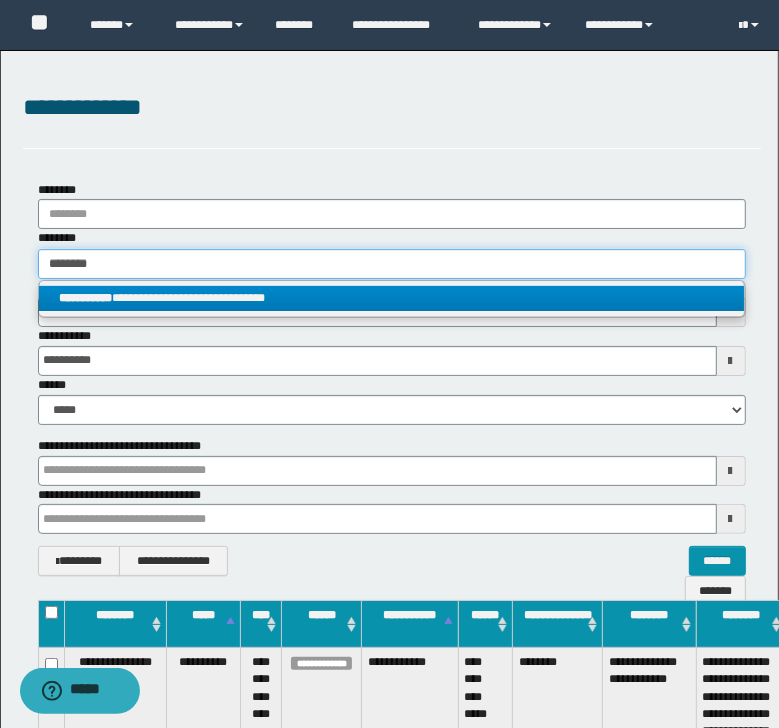 type 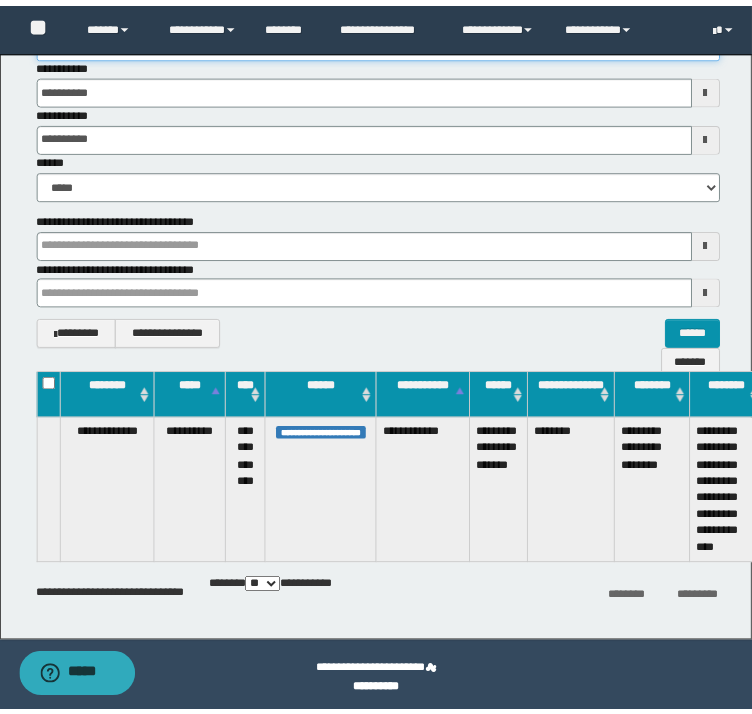 scroll, scrollTop: 227, scrollLeft: 0, axis: vertical 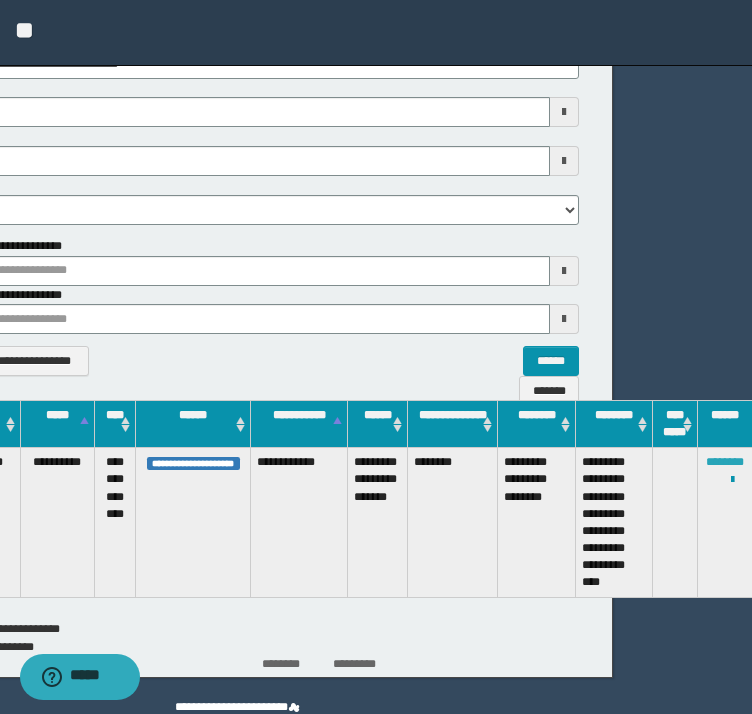 click on "********" at bounding box center (725, 462) 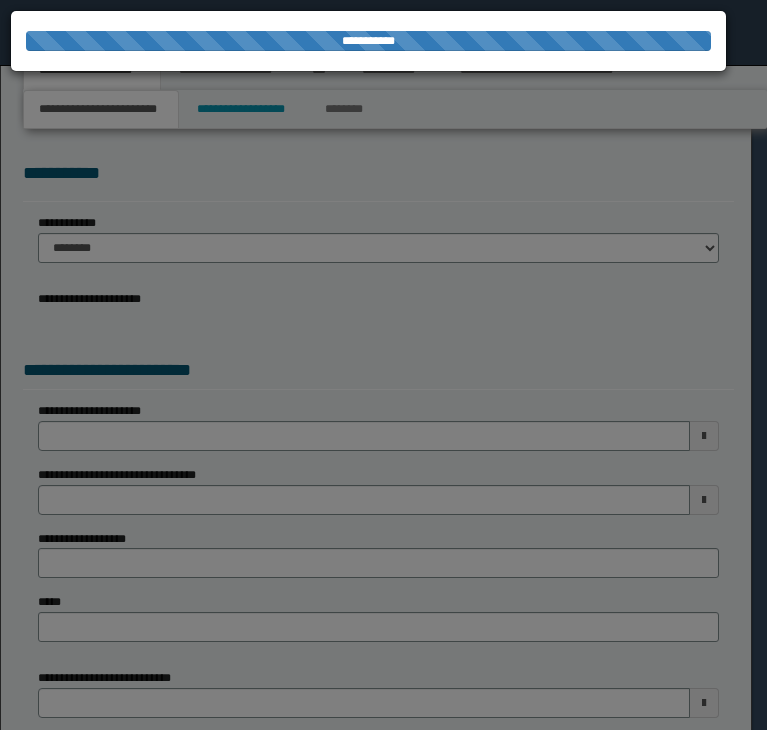 scroll, scrollTop: 0, scrollLeft: 0, axis: both 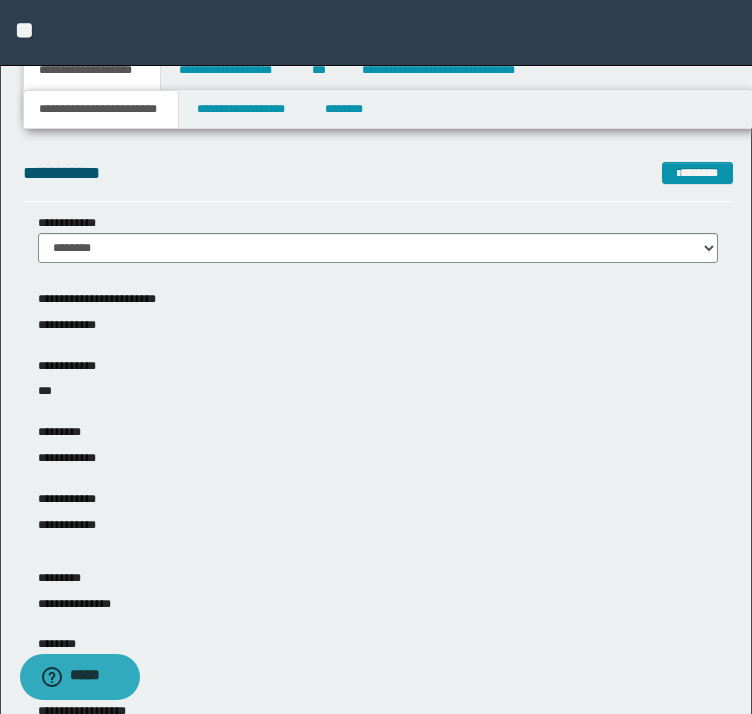 click on "**********" at bounding box center (378, 449) 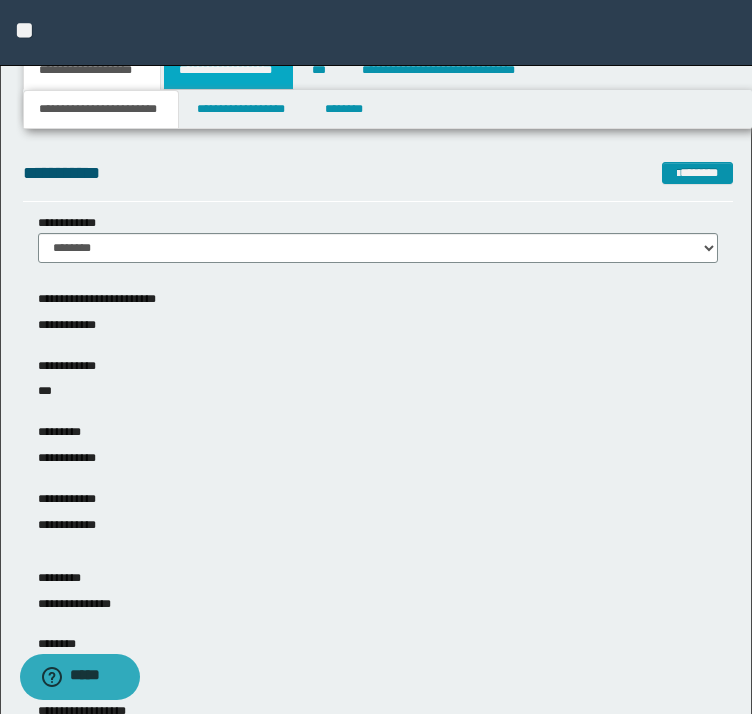 click on "**********" at bounding box center [228, 70] 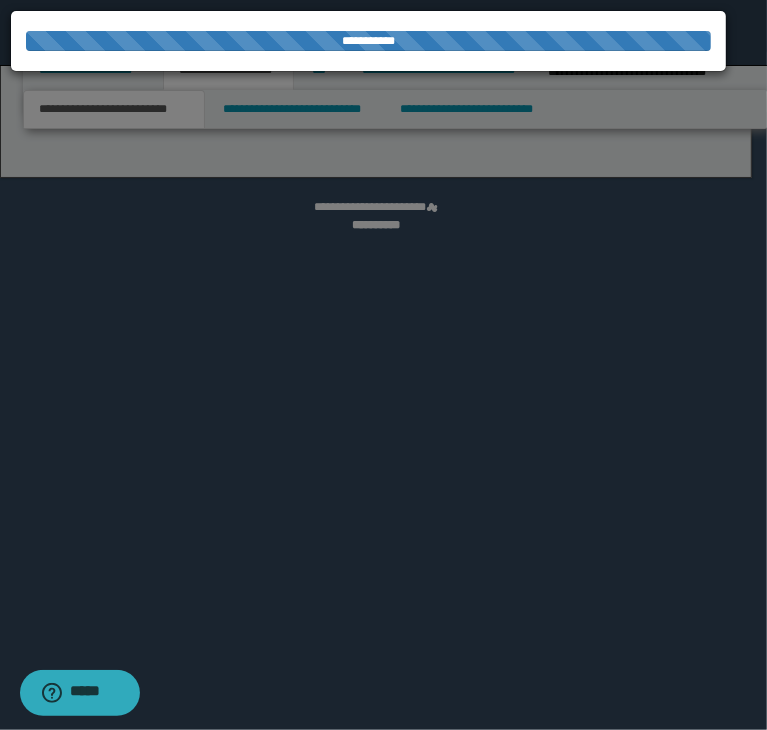 click at bounding box center [383, 365] 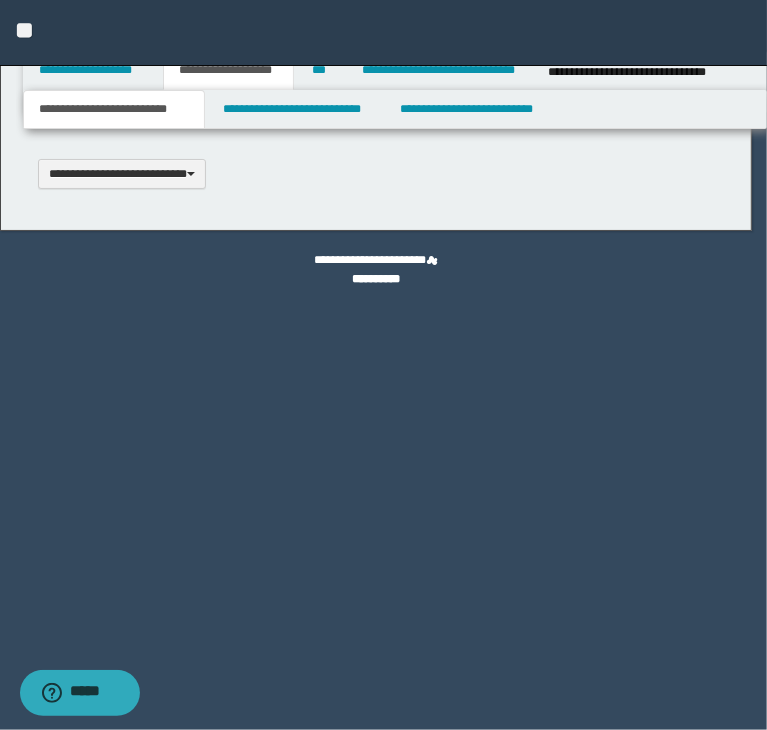 scroll, scrollTop: 0, scrollLeft: 0, axis: both 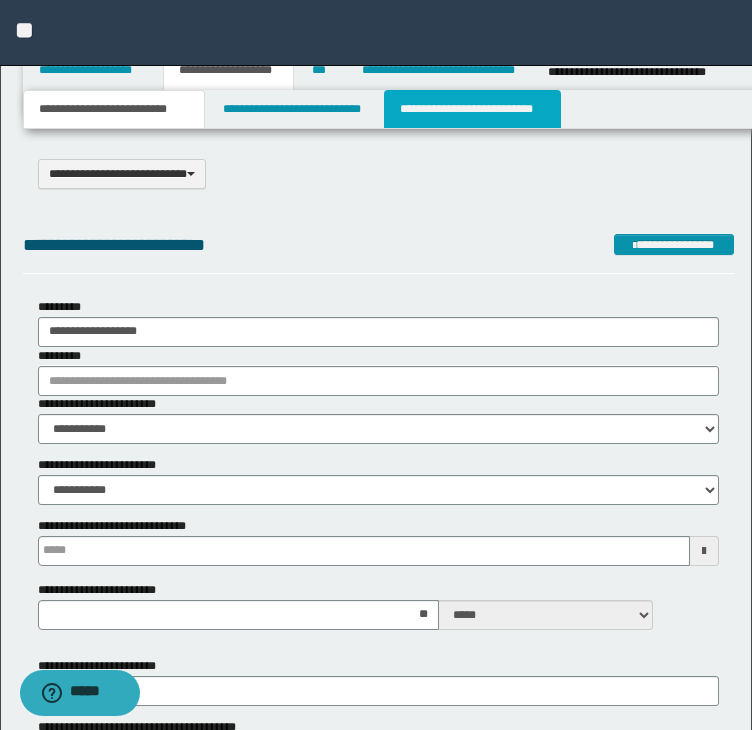 click on "**********" at bounding box center [472, 109] 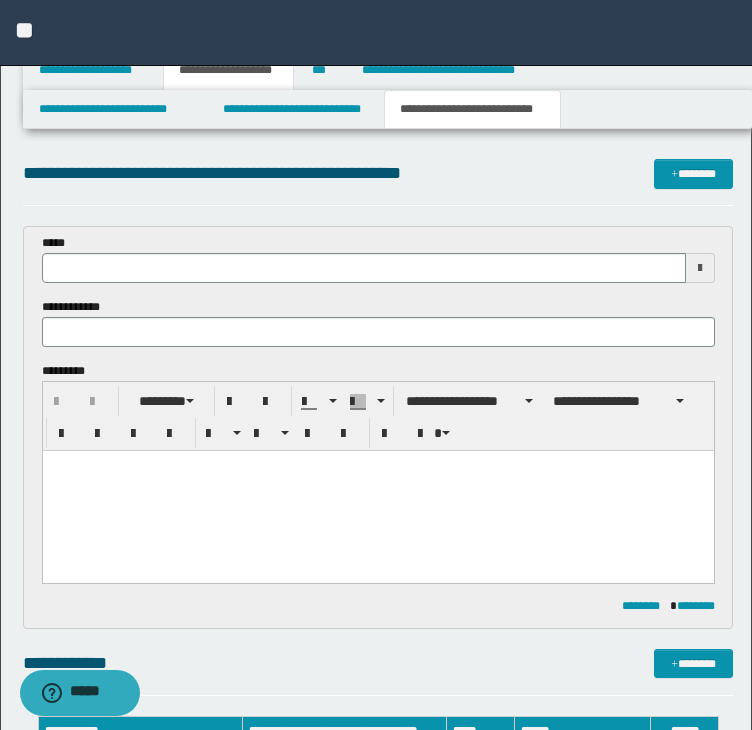 scroll, scrollTop: 0, scrollLeft: 0, axis: both 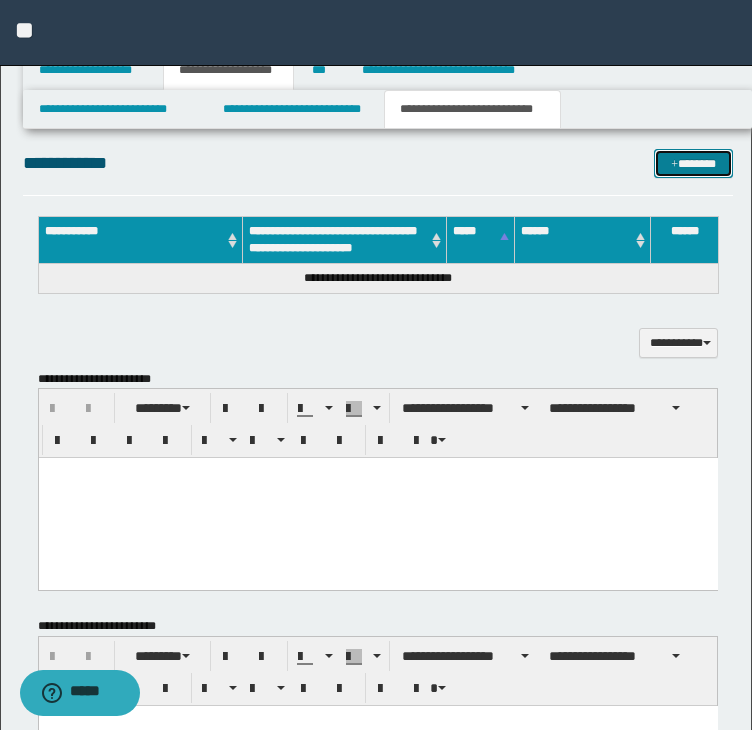 click on "*******" at bounding box center [693, 164] 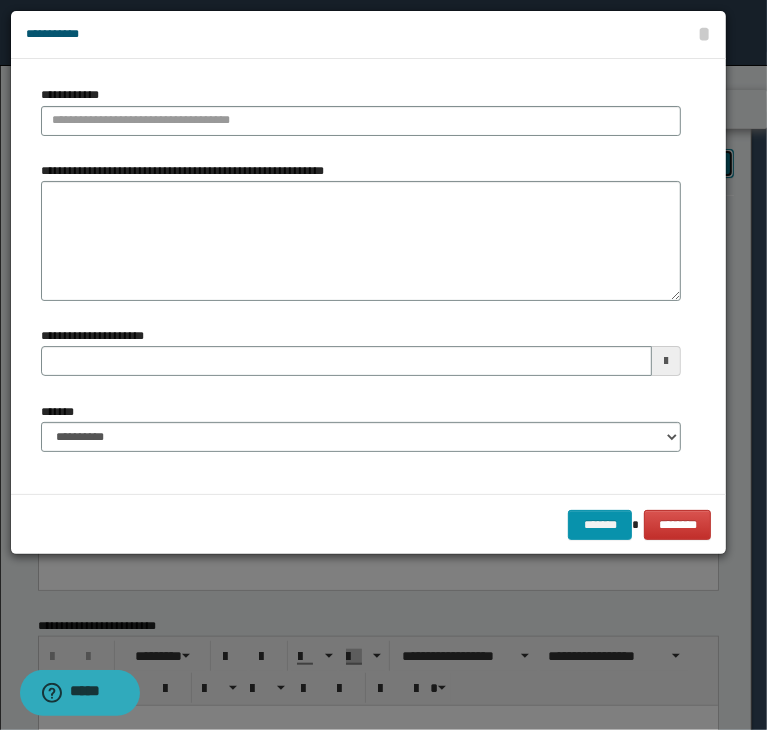 type 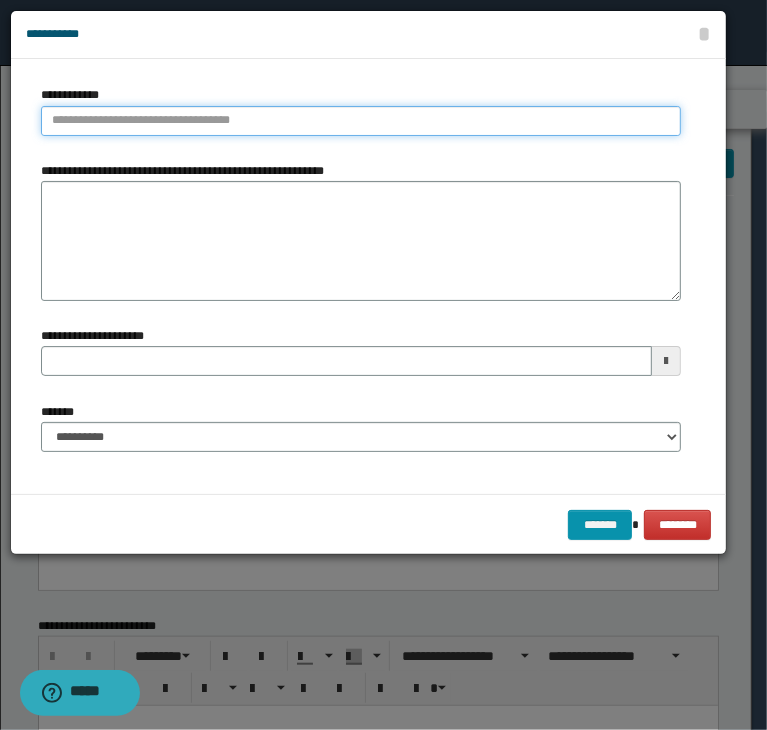 click on "**********" at bounding box center (361, 121) 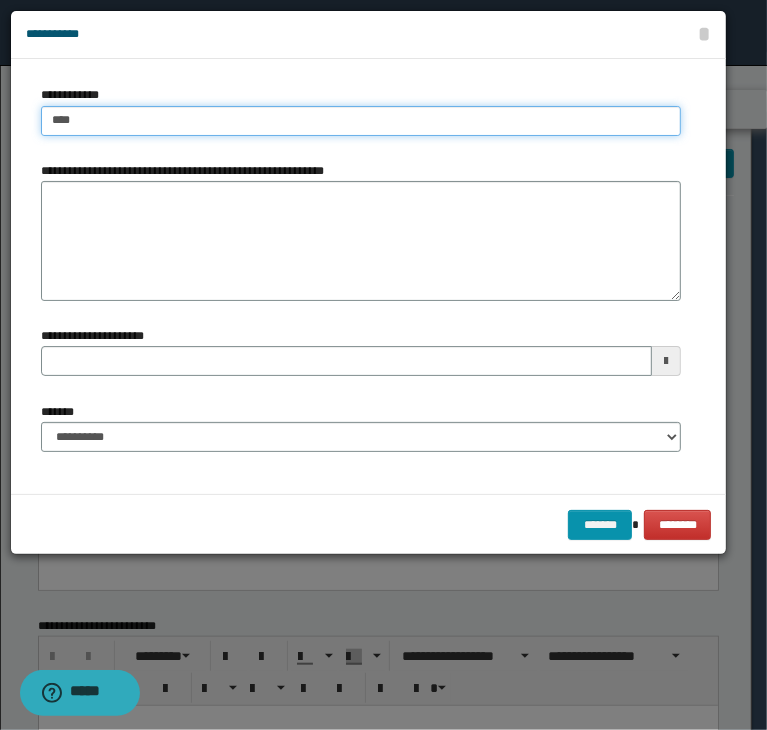 type on "****" 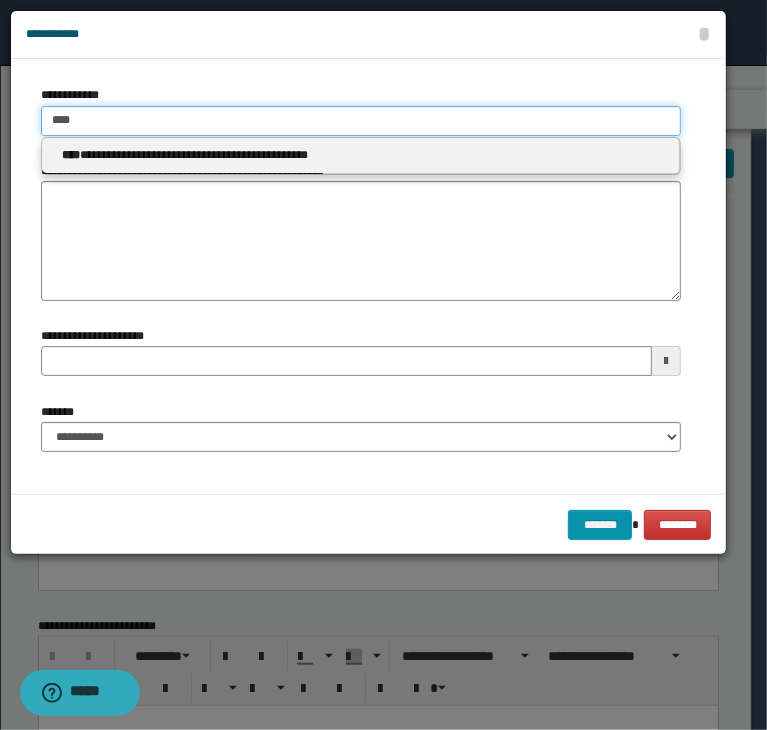 type on "****" 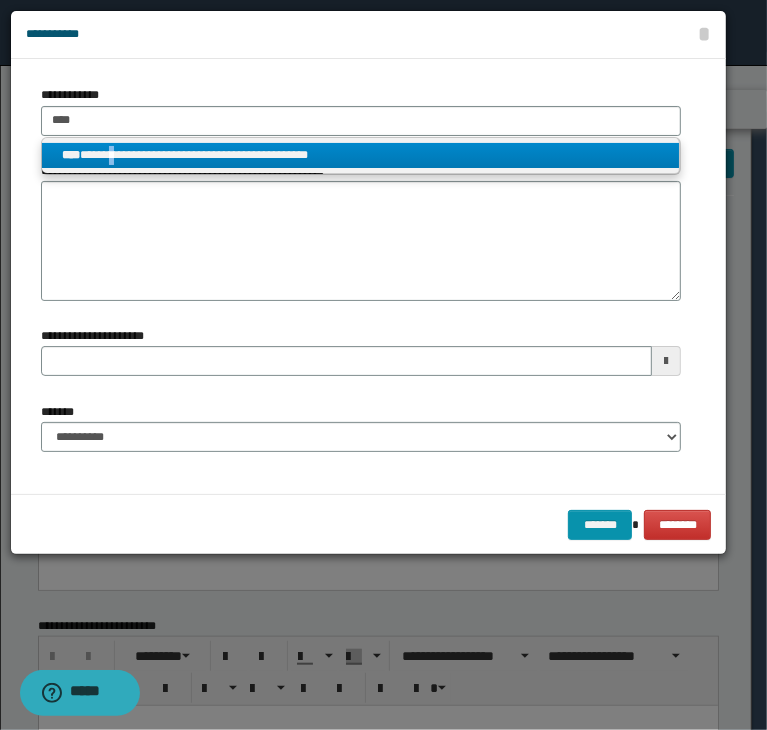 click on "**********" at bounding box center (361, 155) 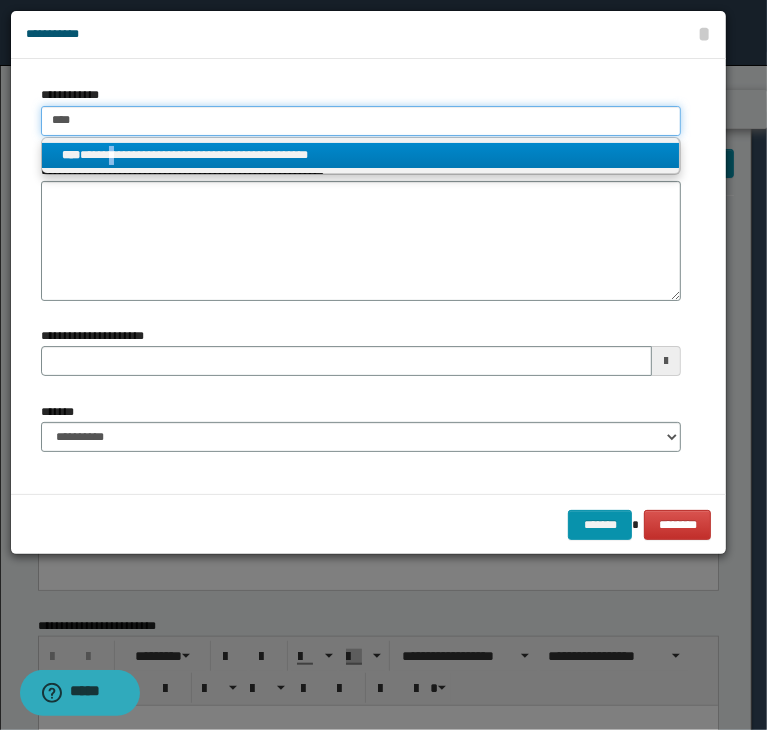 type 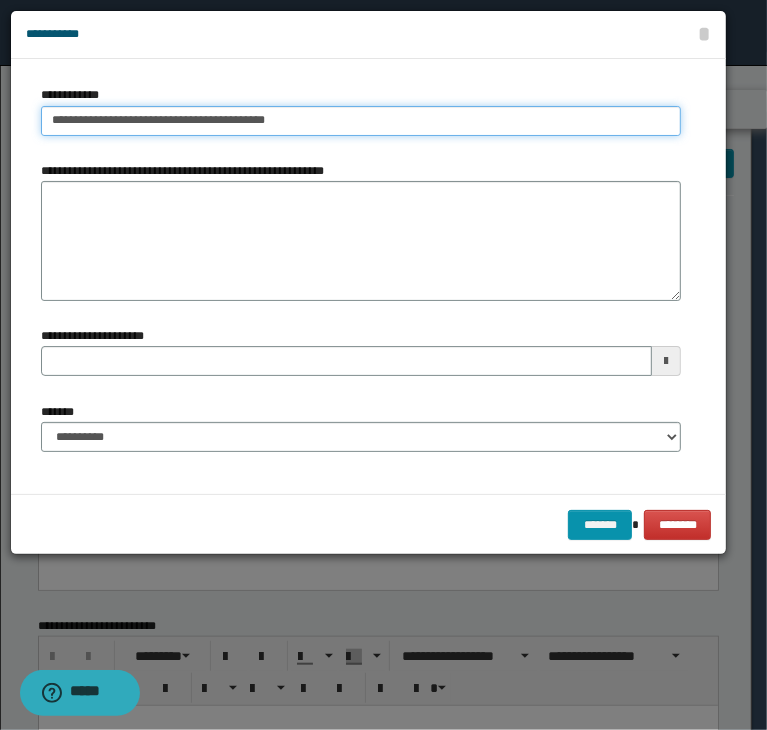 drag, startPoint x: 276, startPoint y: 117, endPoint x: -29, endPoint y: 115, distance: 305.00656 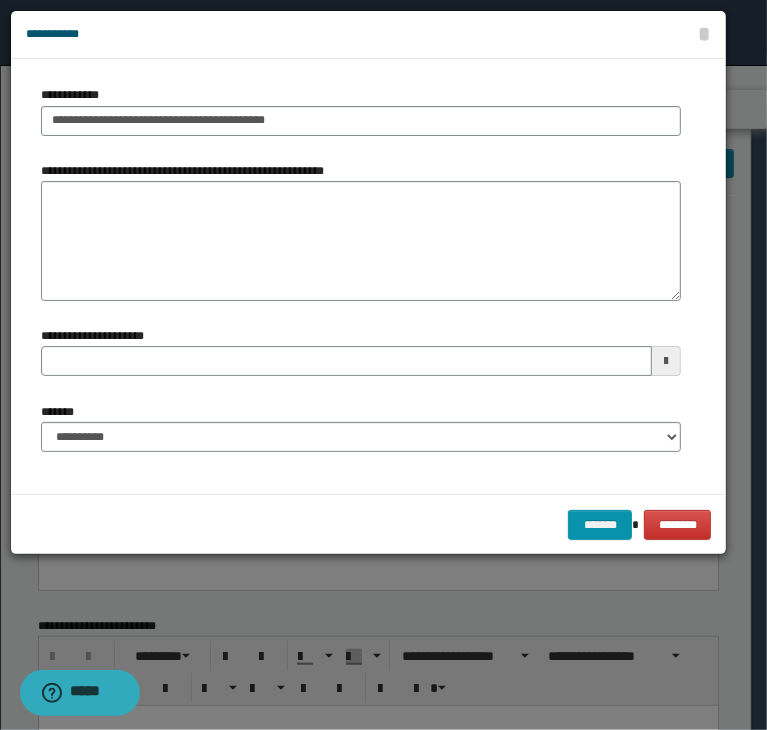 type 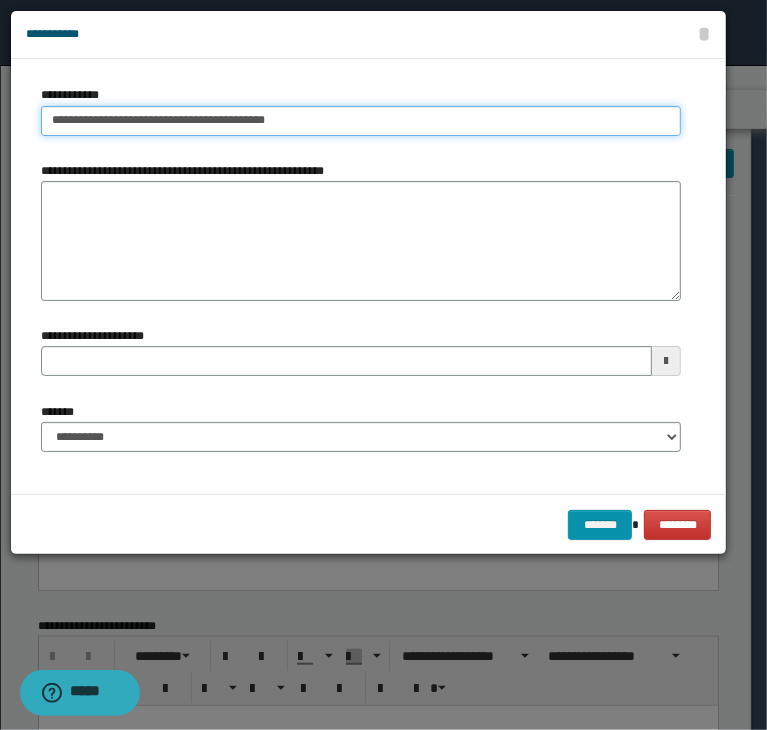 type on "**********" 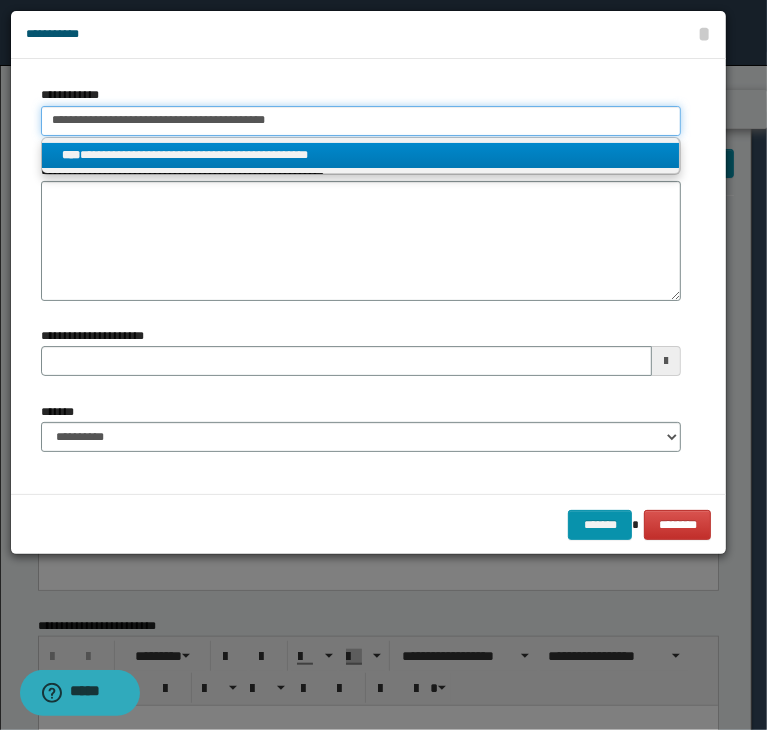 paste 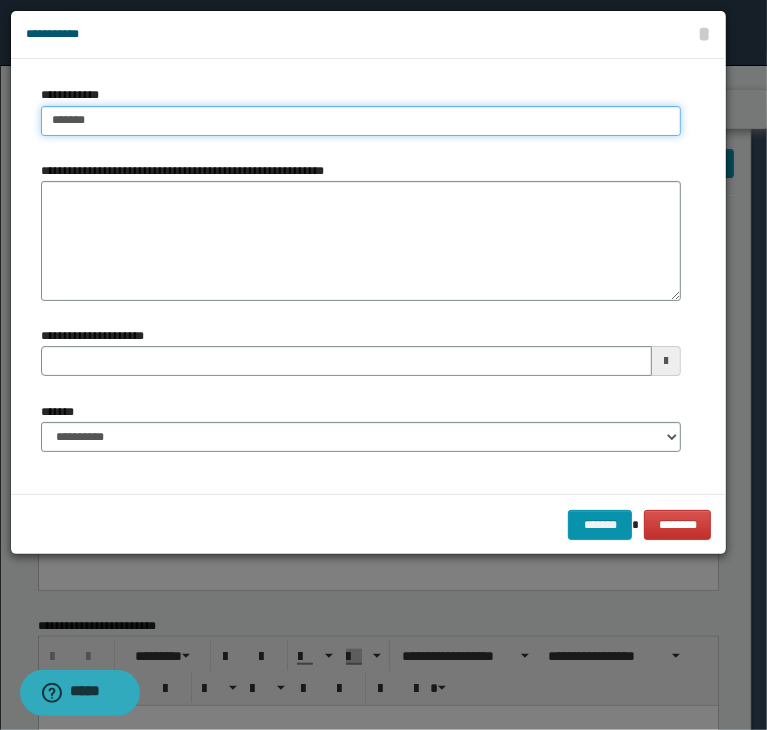 drag, startPoint x: 76, startPoint y: 122, endPoint x: -24, endPoint y: 120, distance: 100.02 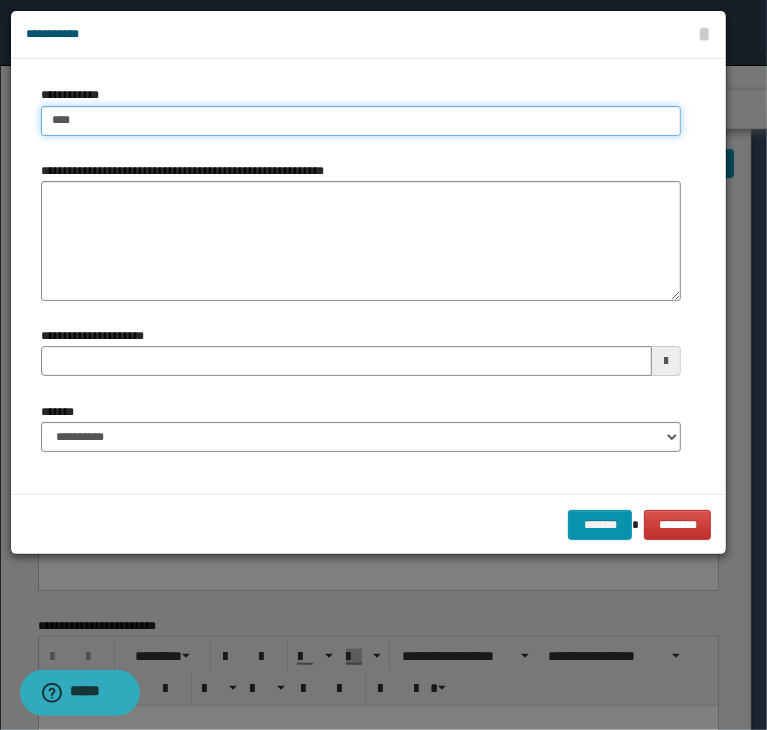 type on "****" 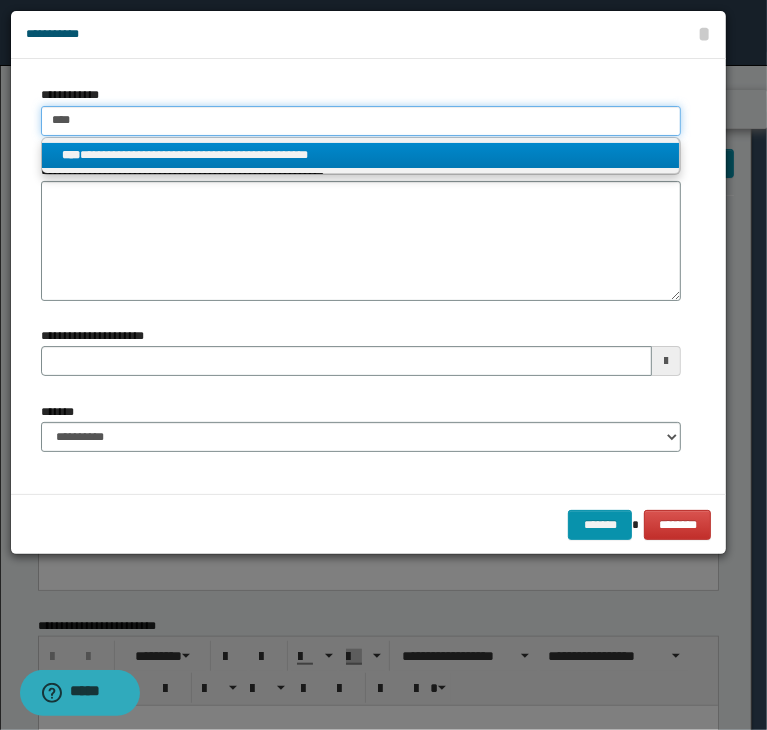 type on "****" 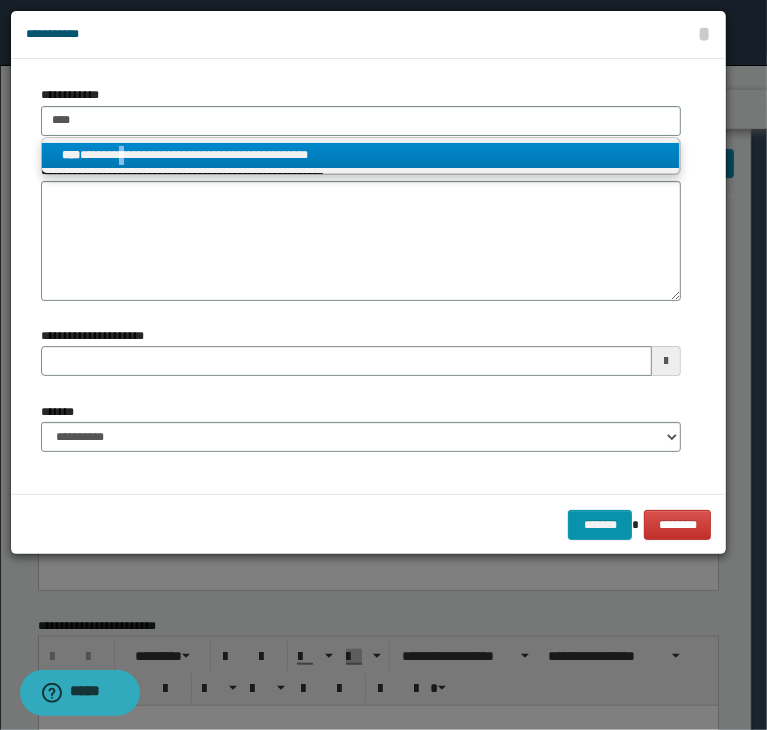 drag, startPoint x: 123, startPoint y: 148, endPoint x: 136, endPoint y: 148, distance: 13 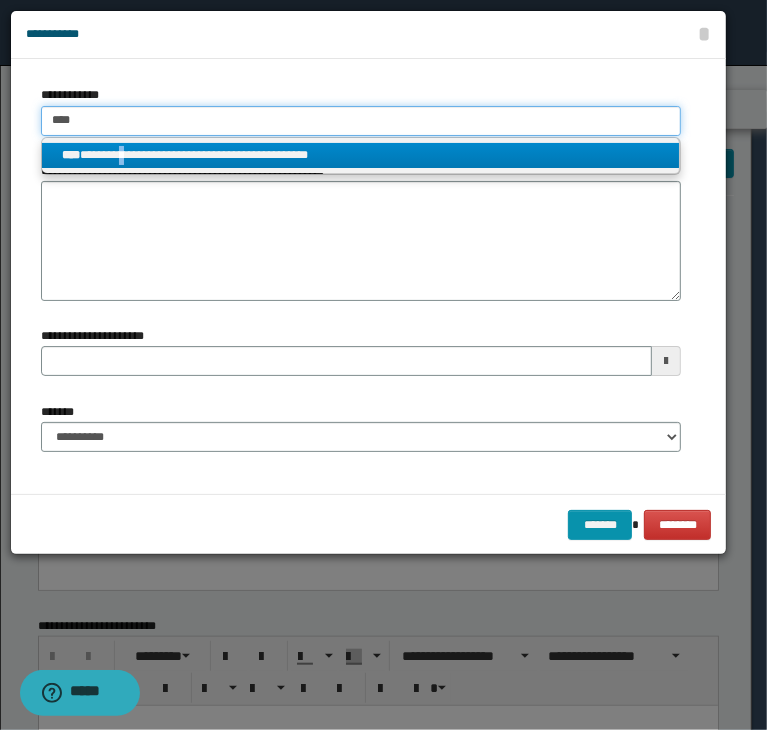 type 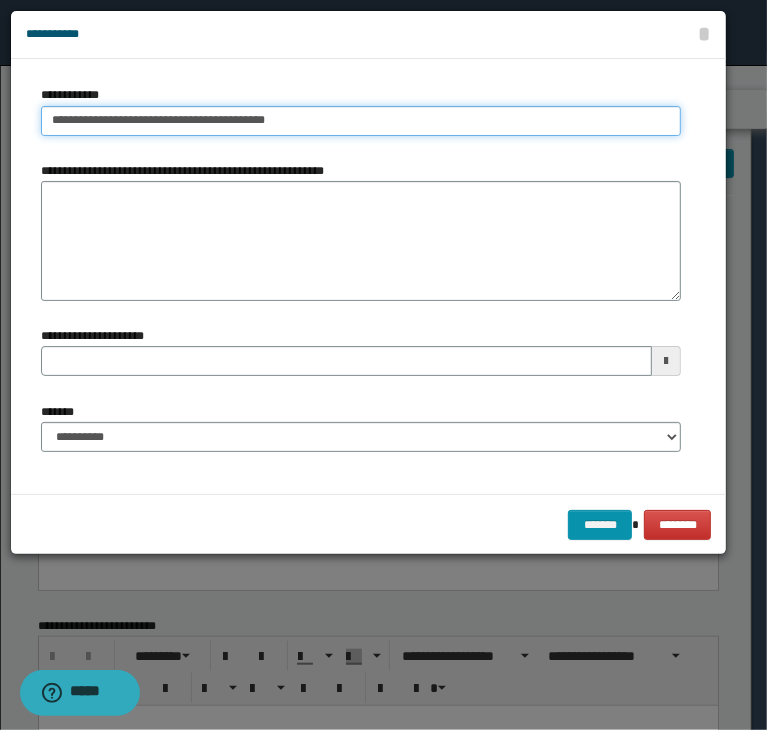 type on "**********" 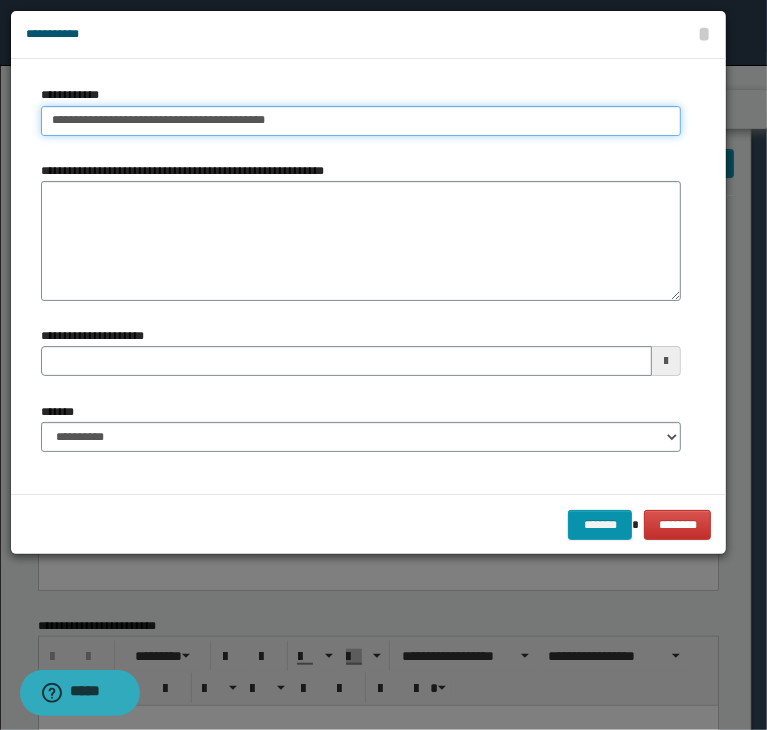 drag, startPoint x: 252, startPoint y: 132, endPoint x: 262, endPoint y: 123, distance: 13.453624 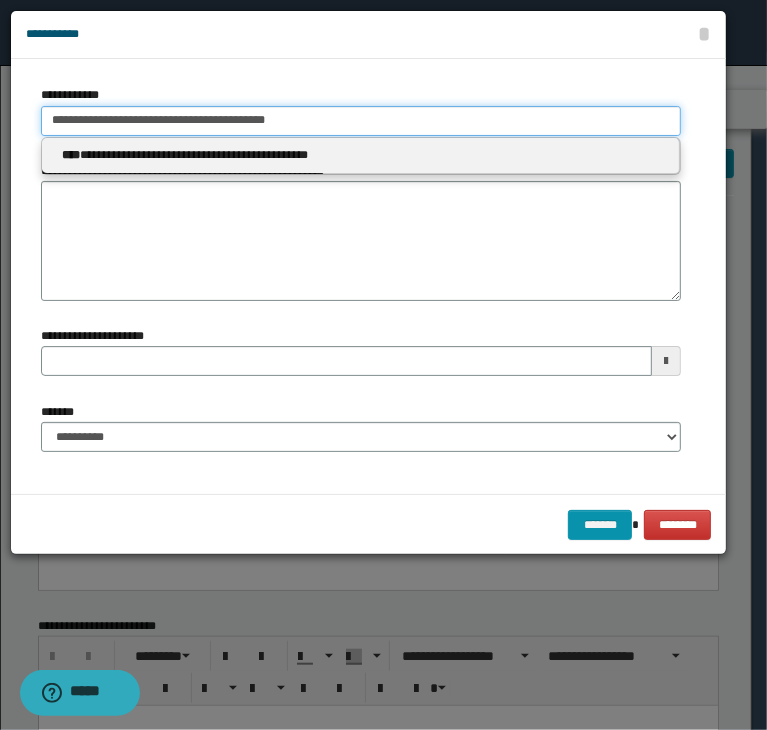 drag, startPoint x: 280, startPoint y: 117, endPoint x: -80, endPoint y: 107, distance: 360.13885 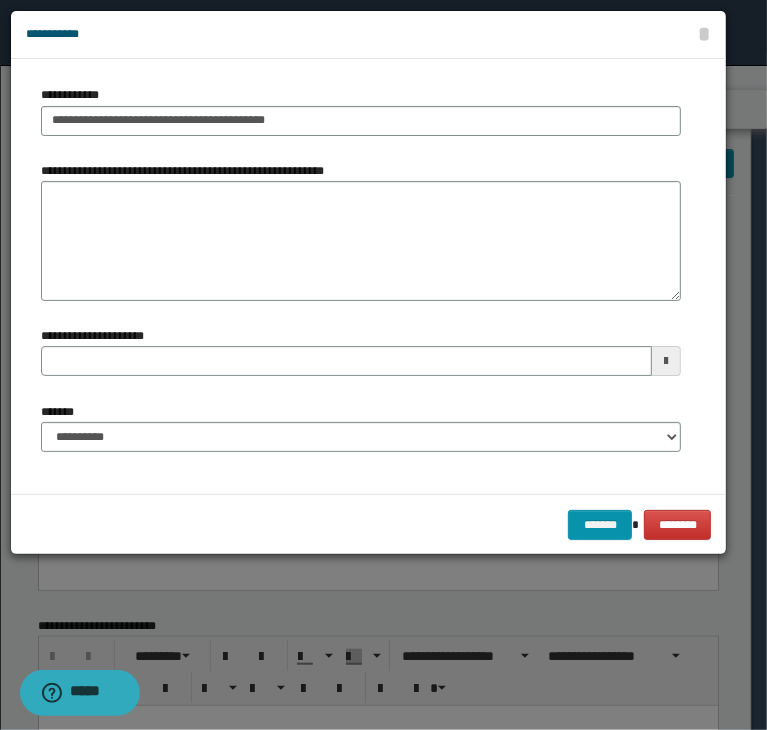 type 